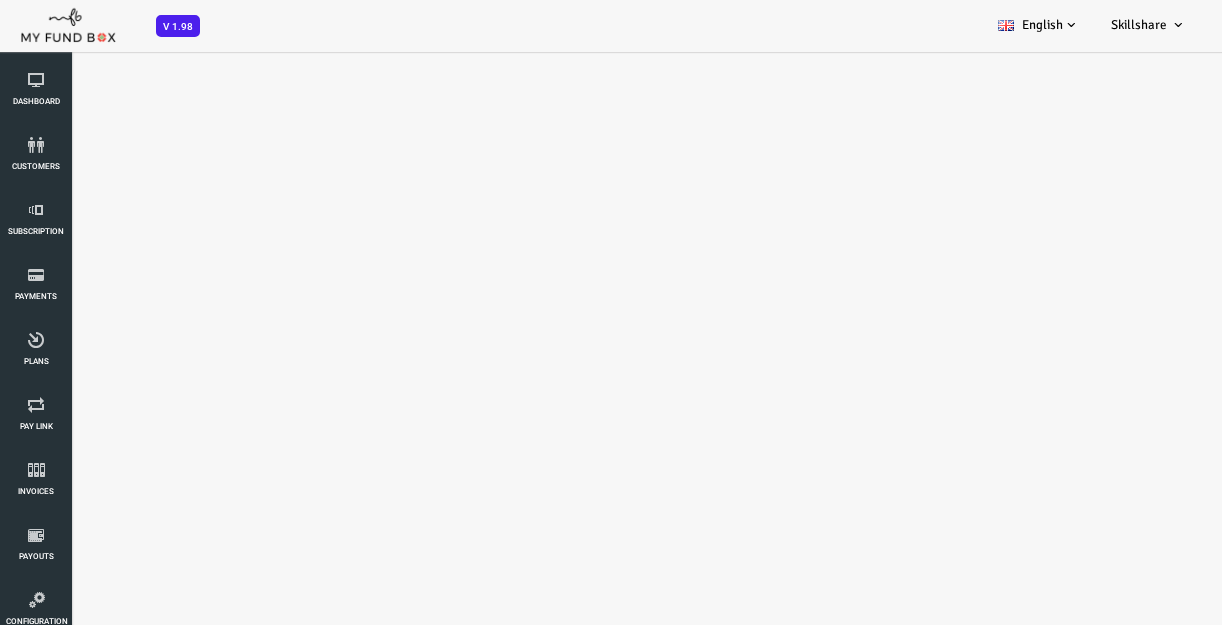 scroll, scrollTop: 0, scrollLeft: 0, axis: both 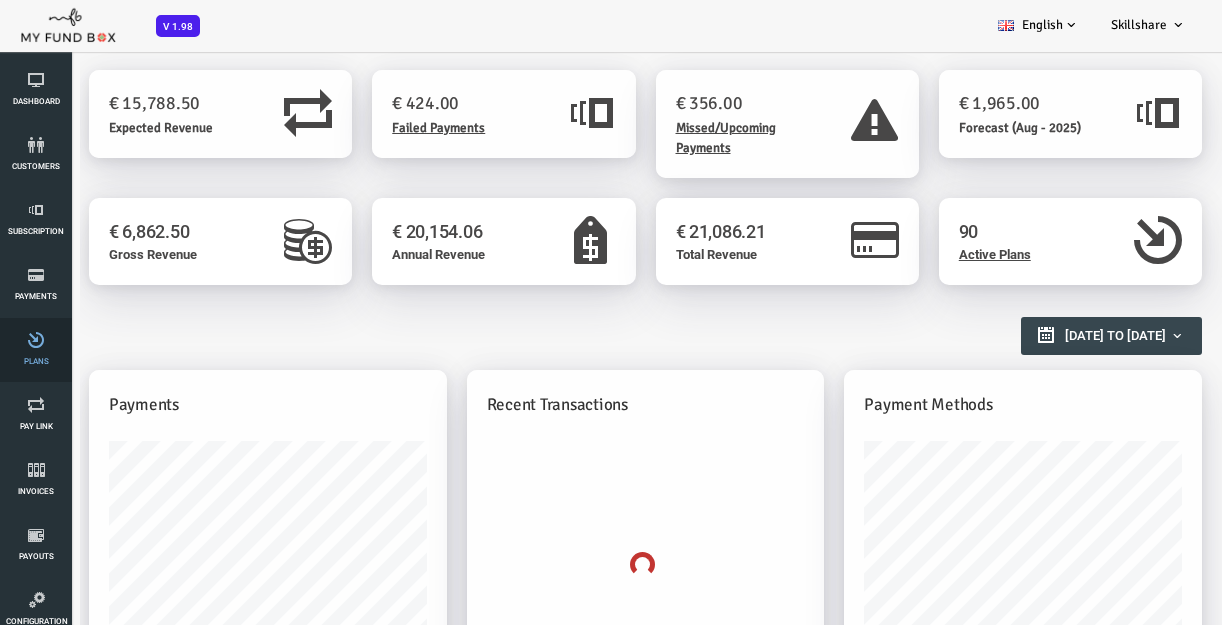 click at bounding box center (36, 340) 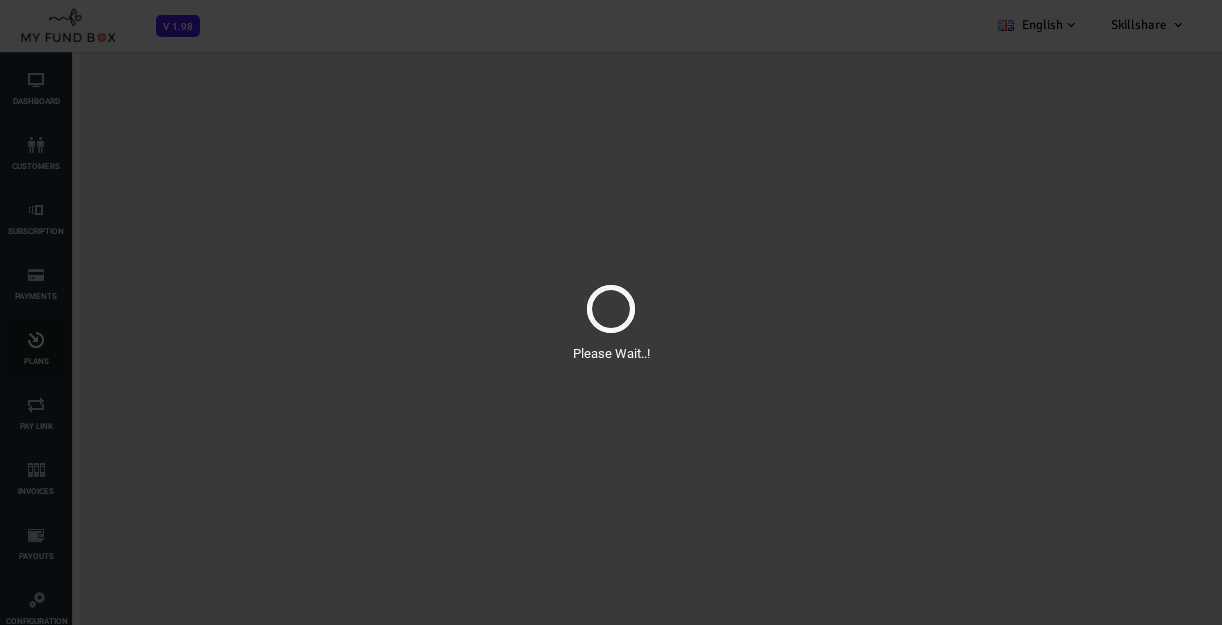 scroll, scrollTop: 0, scrollLeft: 0, axis: both 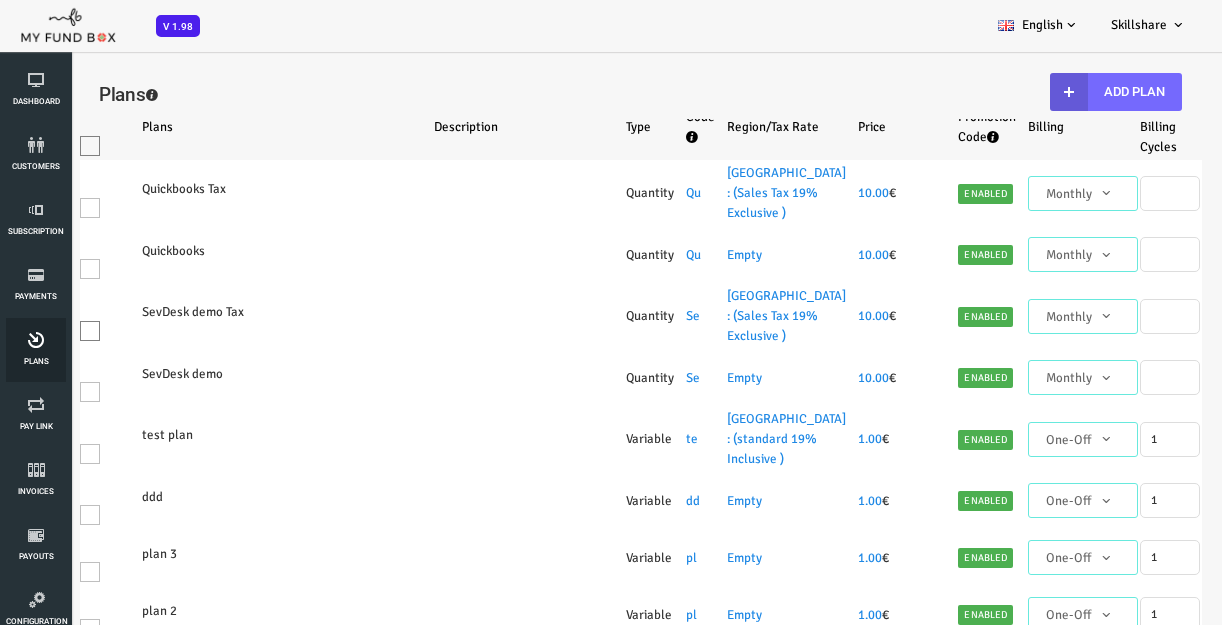select on "100" 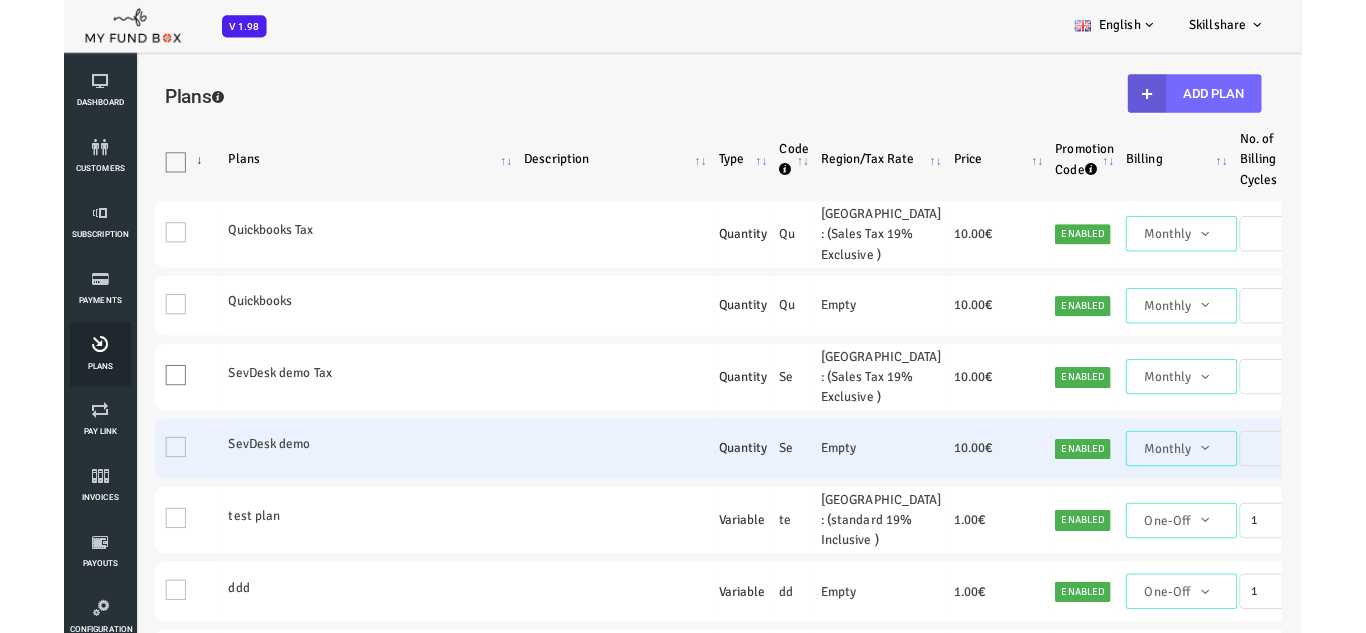 scroll, scrollTop: 100, scrollLeft: 0, axis: vertical 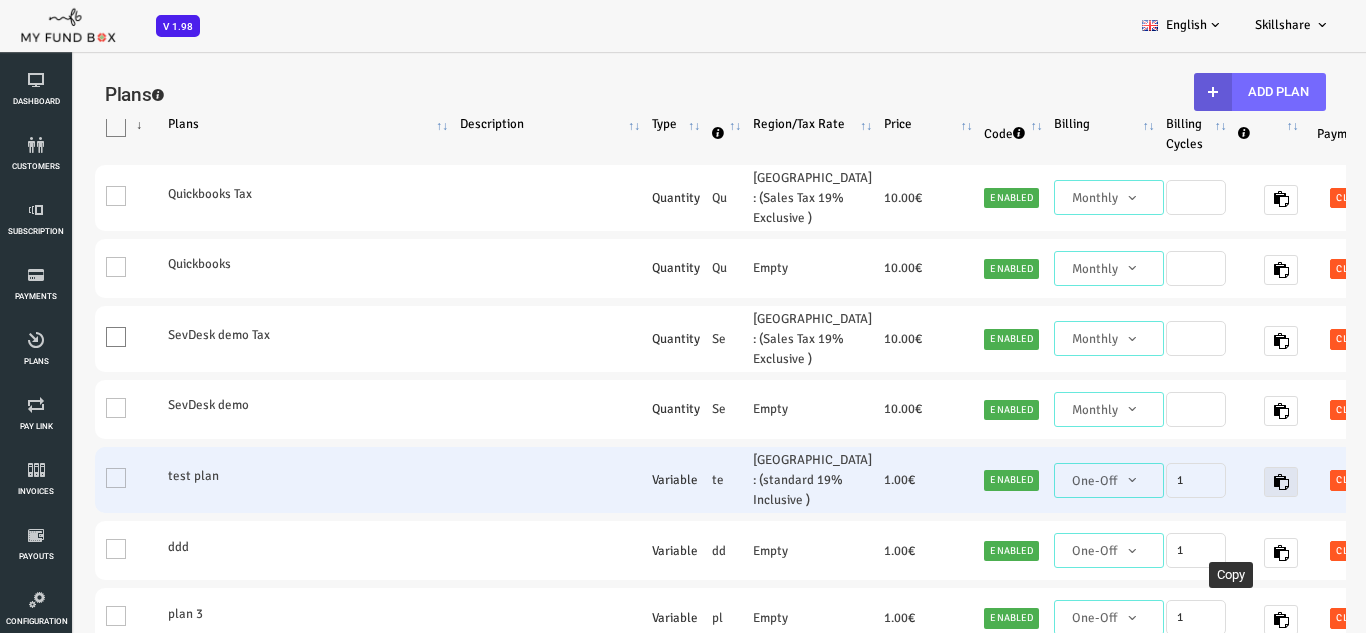 click at bounding box center (1226, 482) 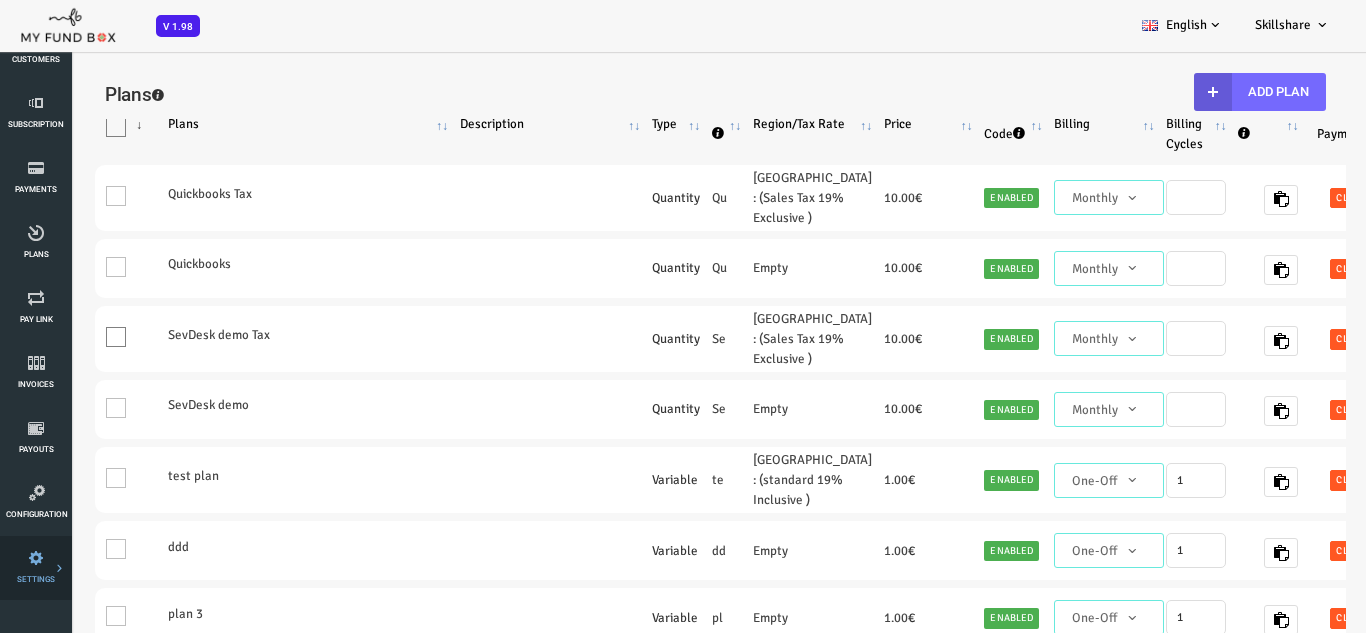 scroll, scrollTop: 100, scrollLeft: 0, axis: vertical 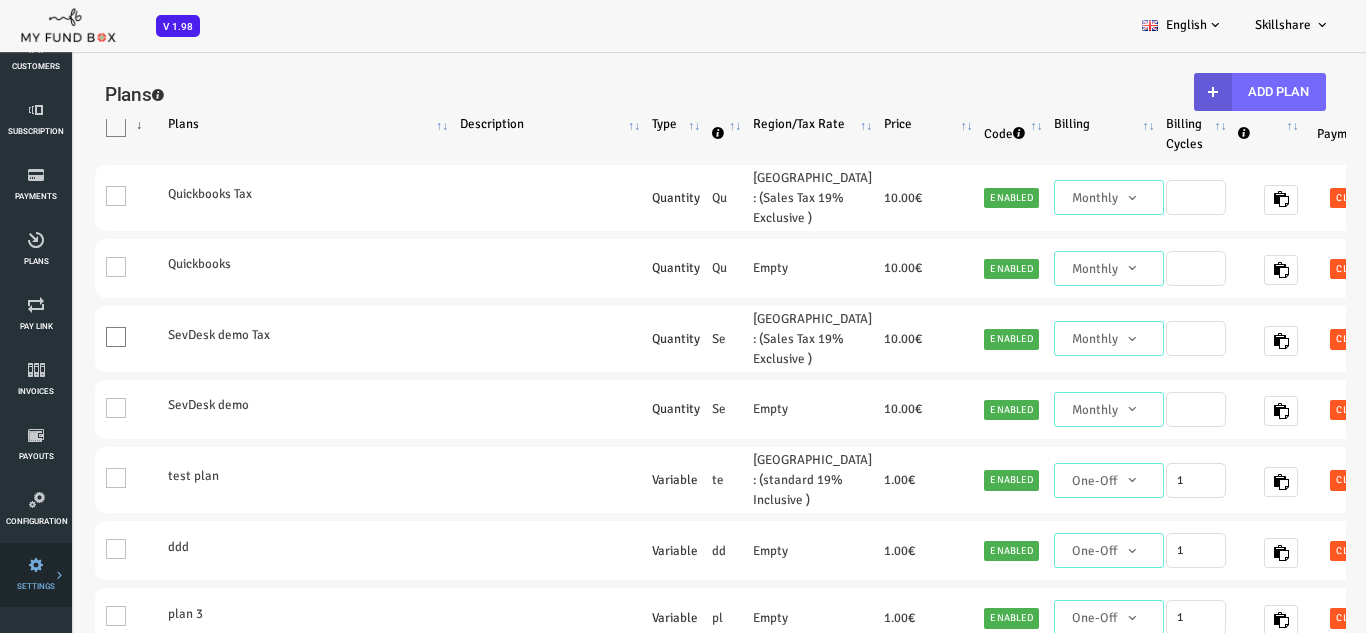 click at bounding box center [0, 0] 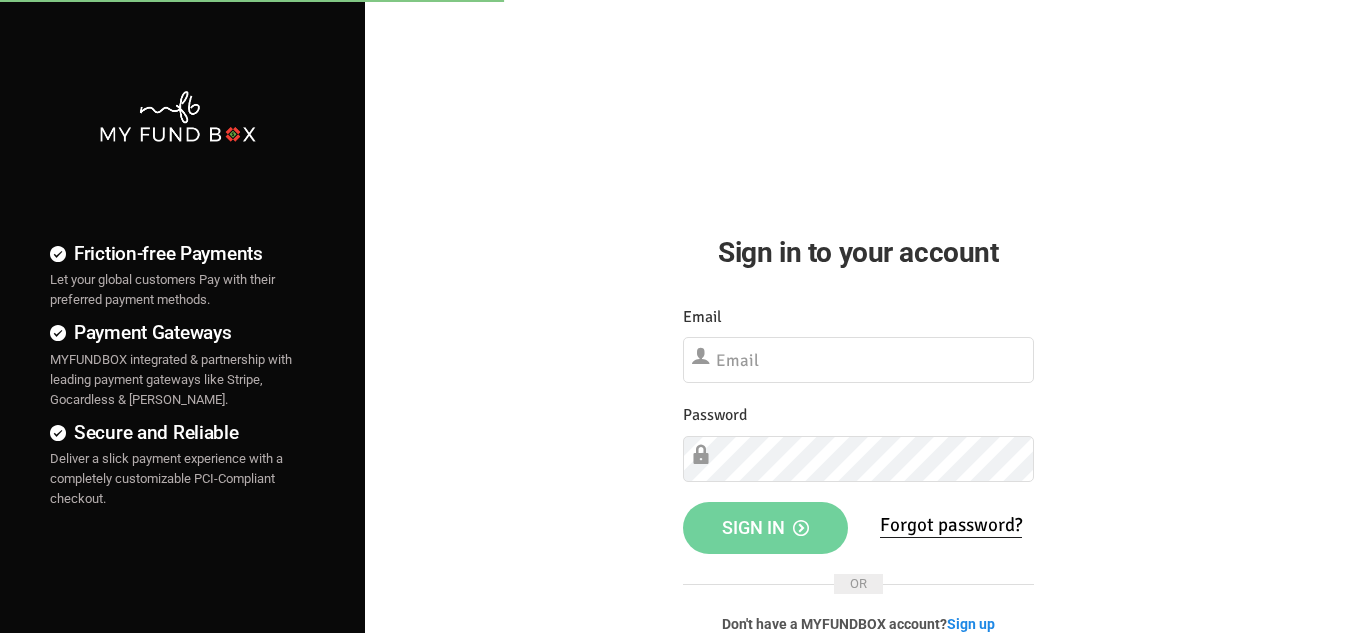 scroll, scrollTop: 0, scrollLeft: 0, axis: both 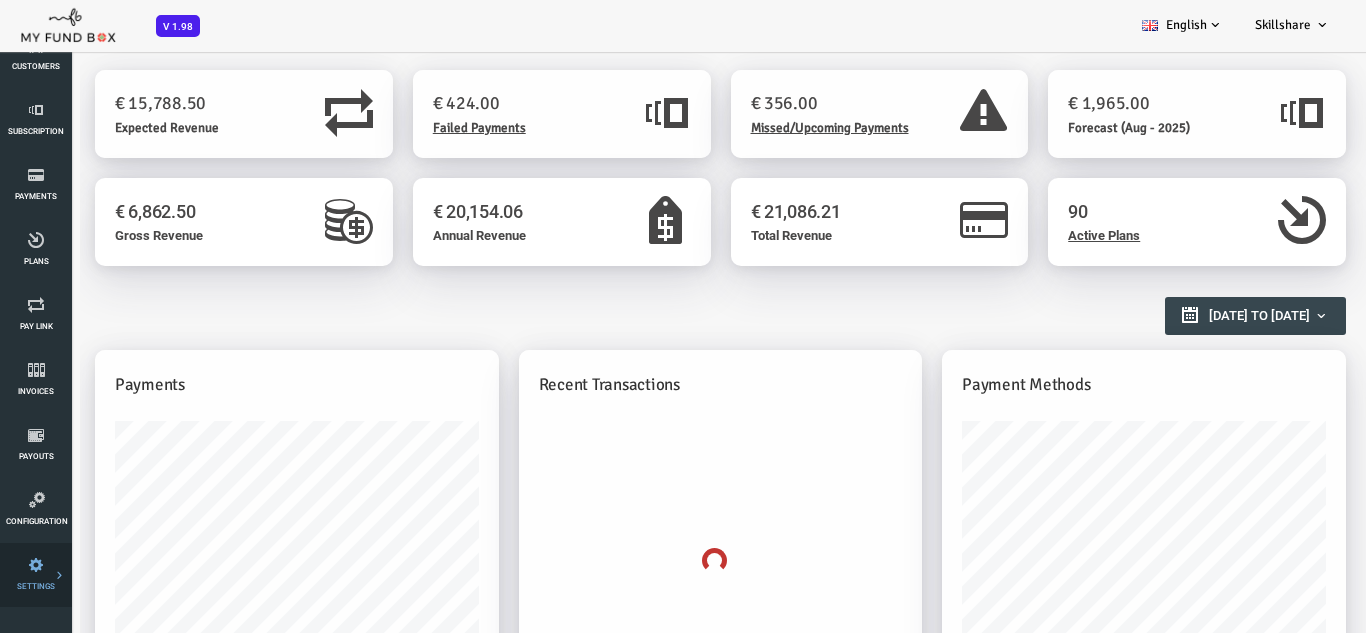 click at bounding box center [0, 0] 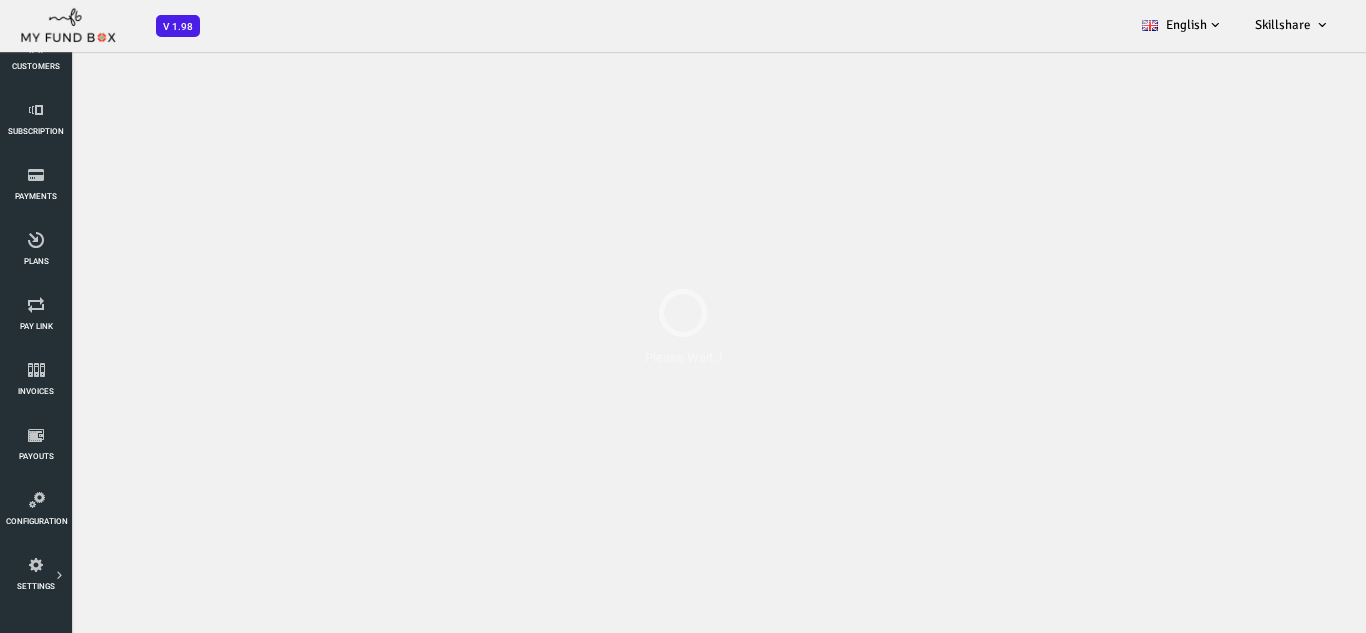 scroll, scrollTop: 0, scrollLeft: 0, axis: both 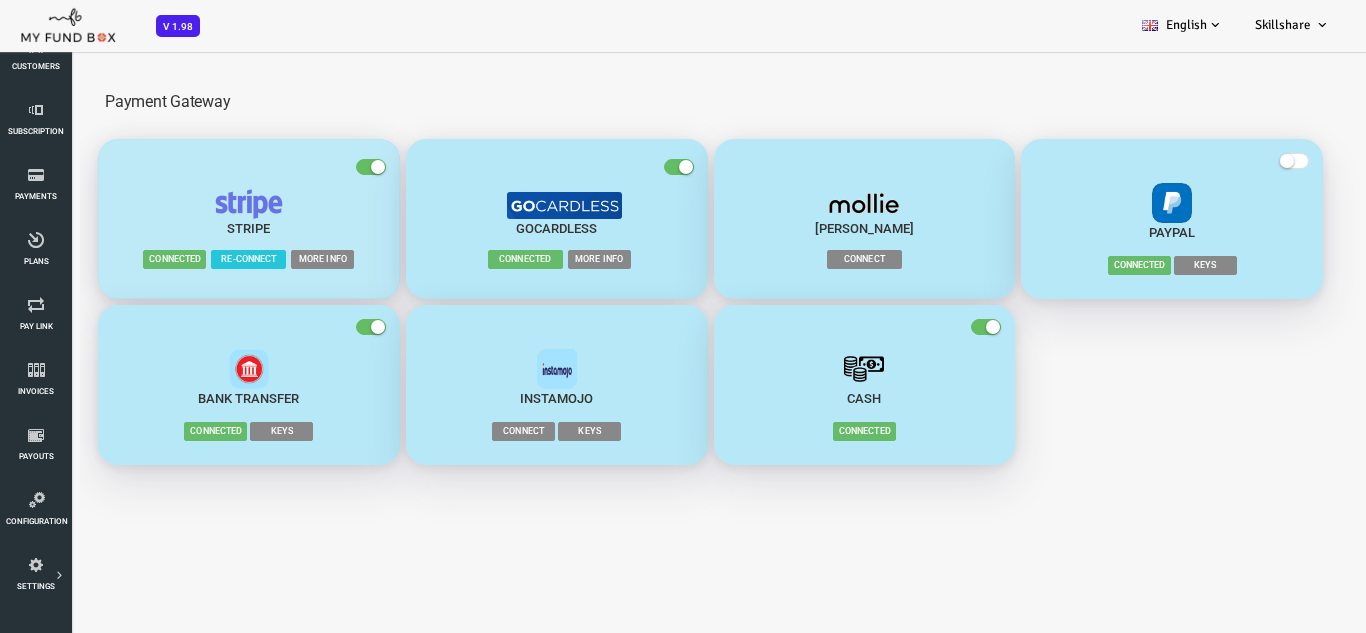 click on "More Info" at bounding box center [267, 259] 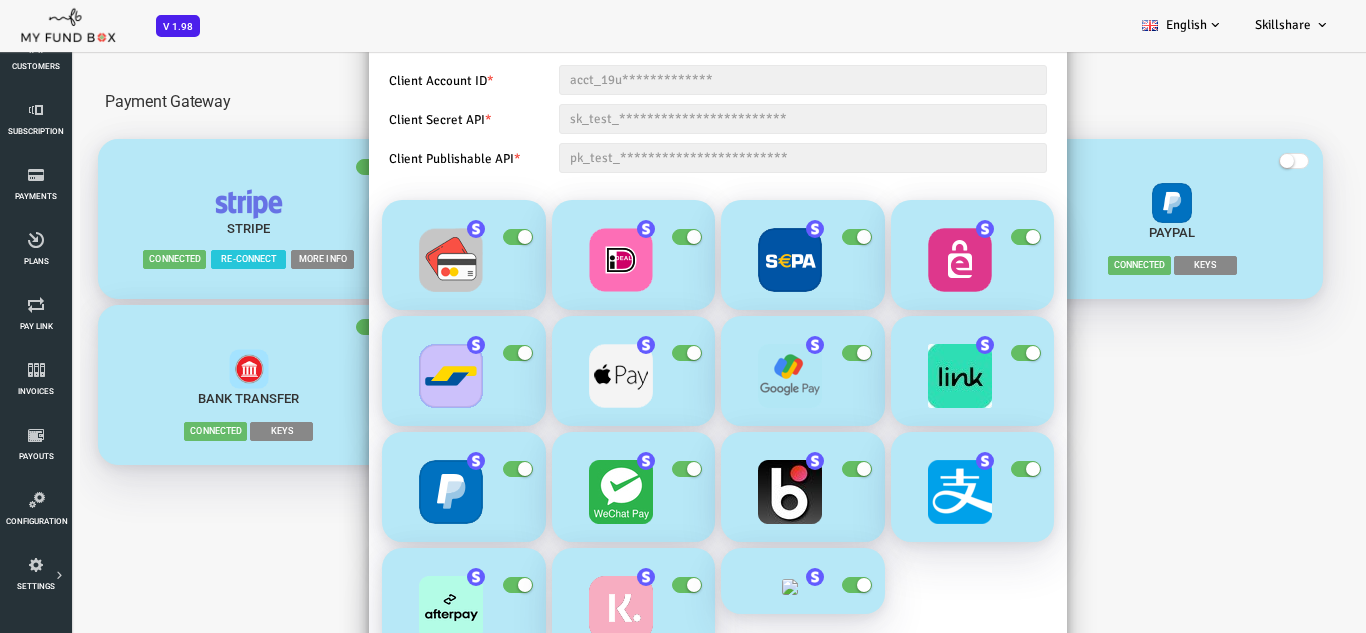 scroll, scrollTop: 165, scrollLeft: 0, axis: vertical 